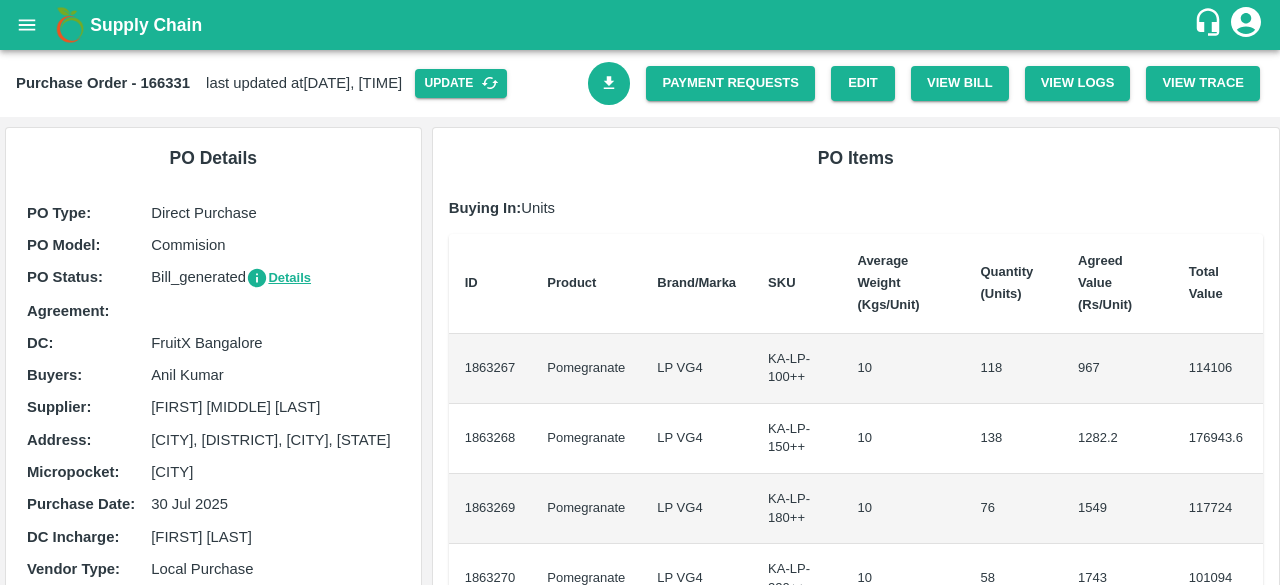 scroll, scrollTop: 0, scrollLeft: 0, axis: both 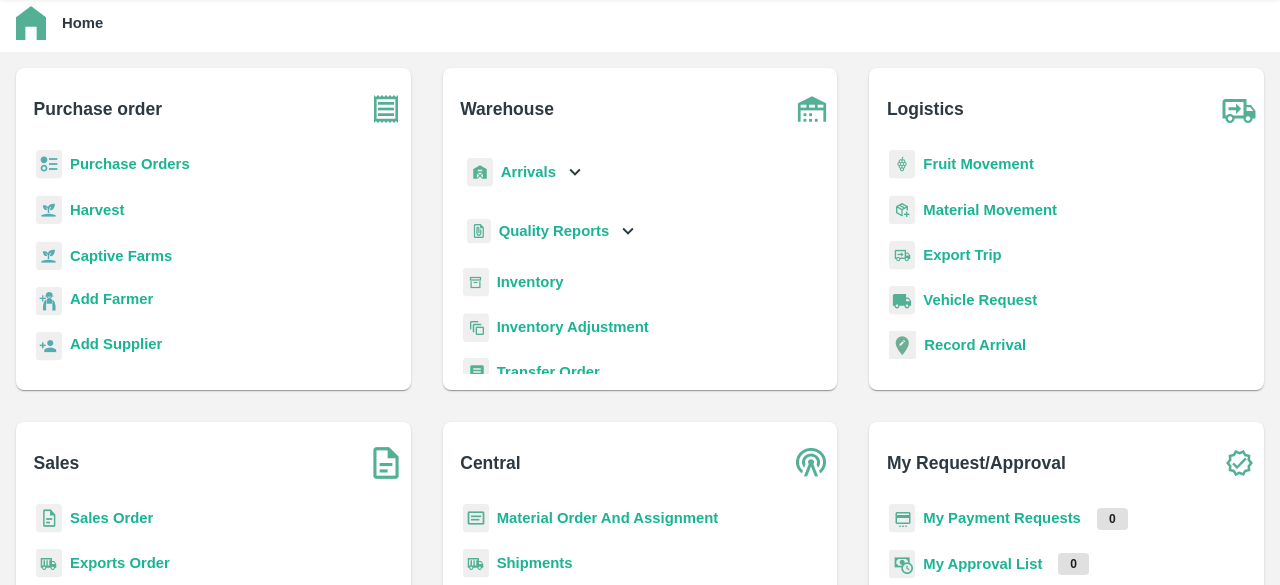 click on "Purchase Orders" at bounding box center (130, 164) 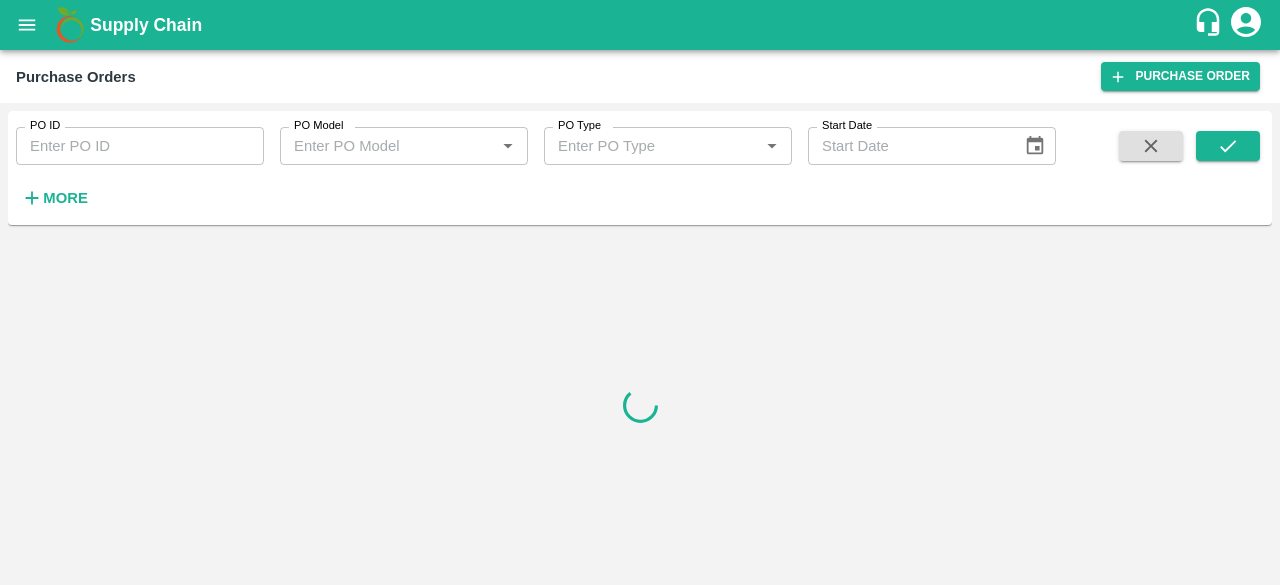 scroll, scrollTop: 0, scrollLeft: 0, axis: both 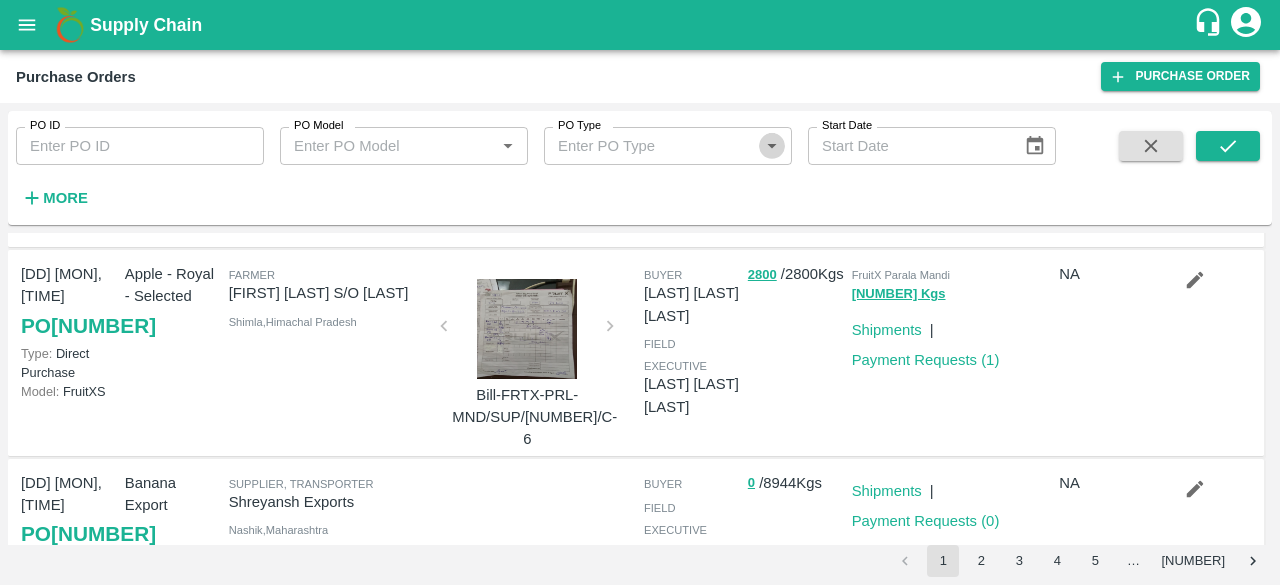 click 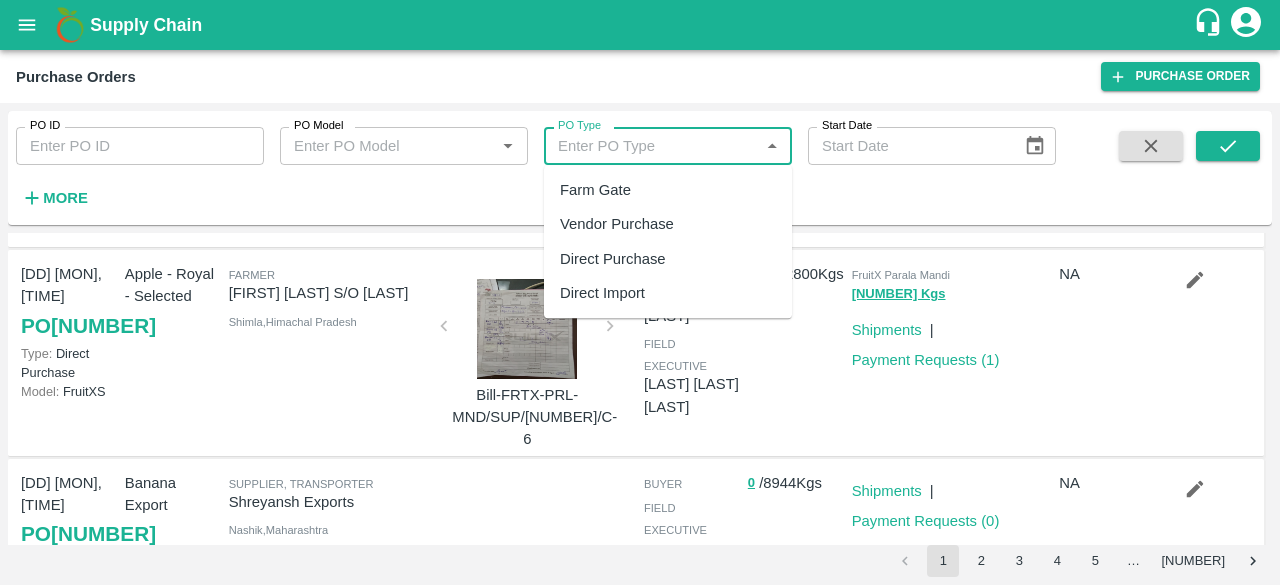 click on "Direct Purchase" at bounding box center (613, 259) 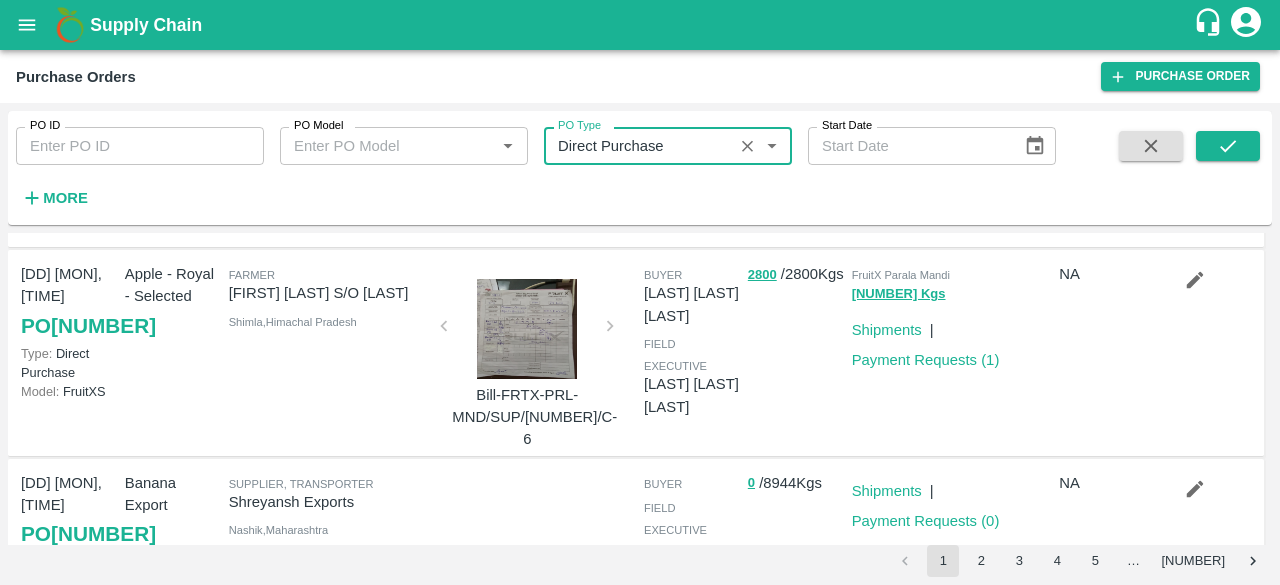 click on "PO Model" at bounding box center [387, 146] 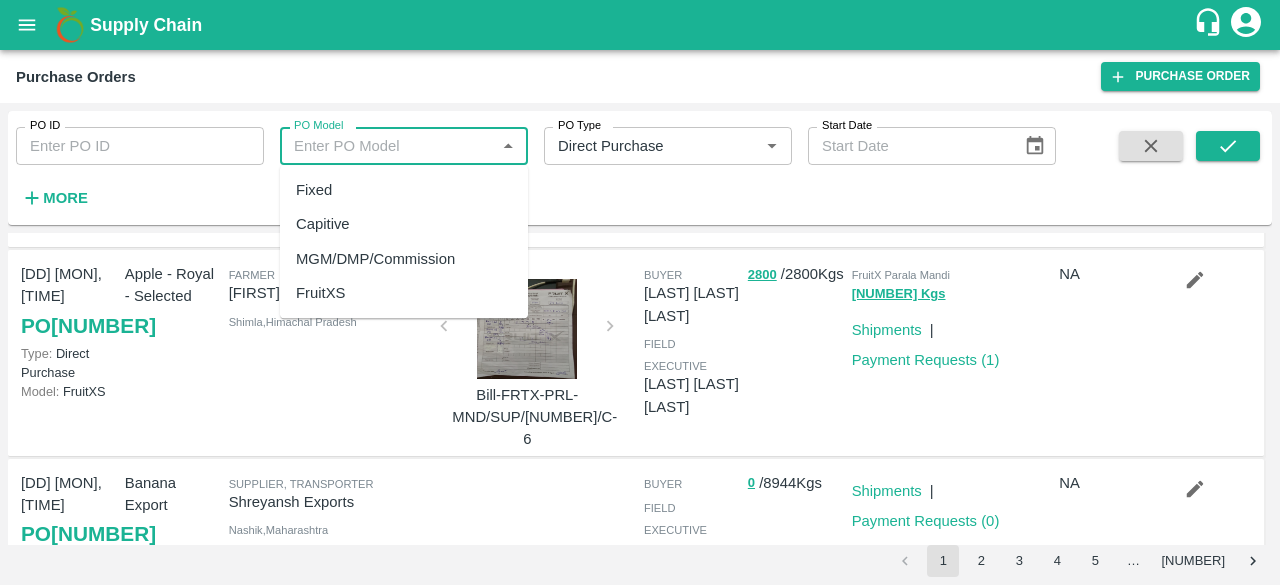 click on "MGM/DMP/Commission" at bounding box center (375, 259) 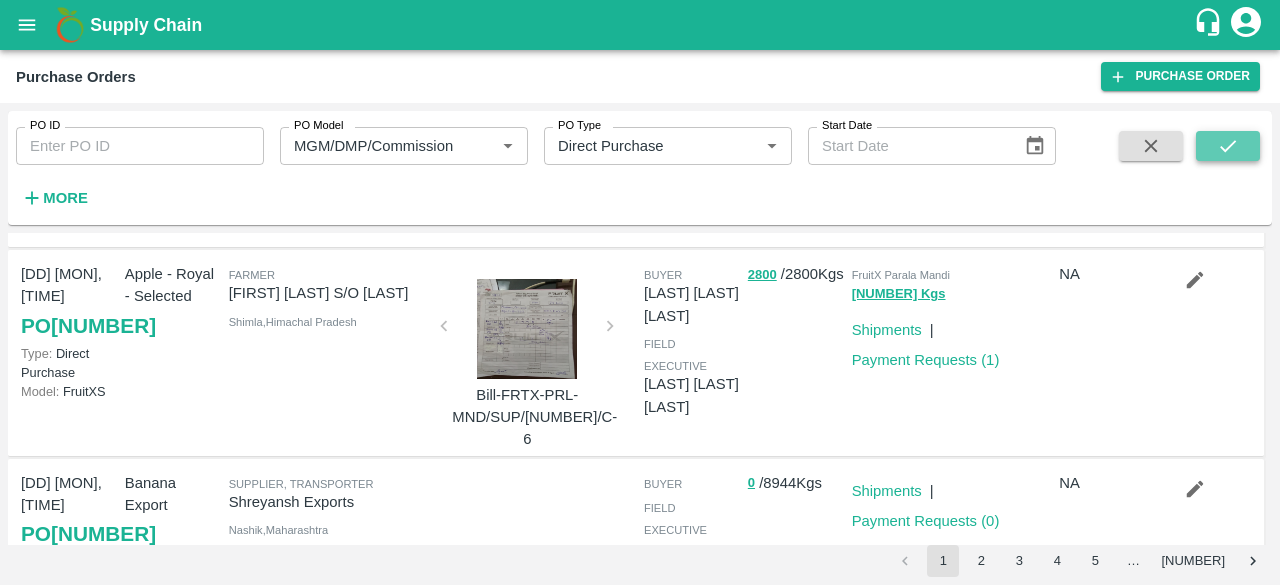click 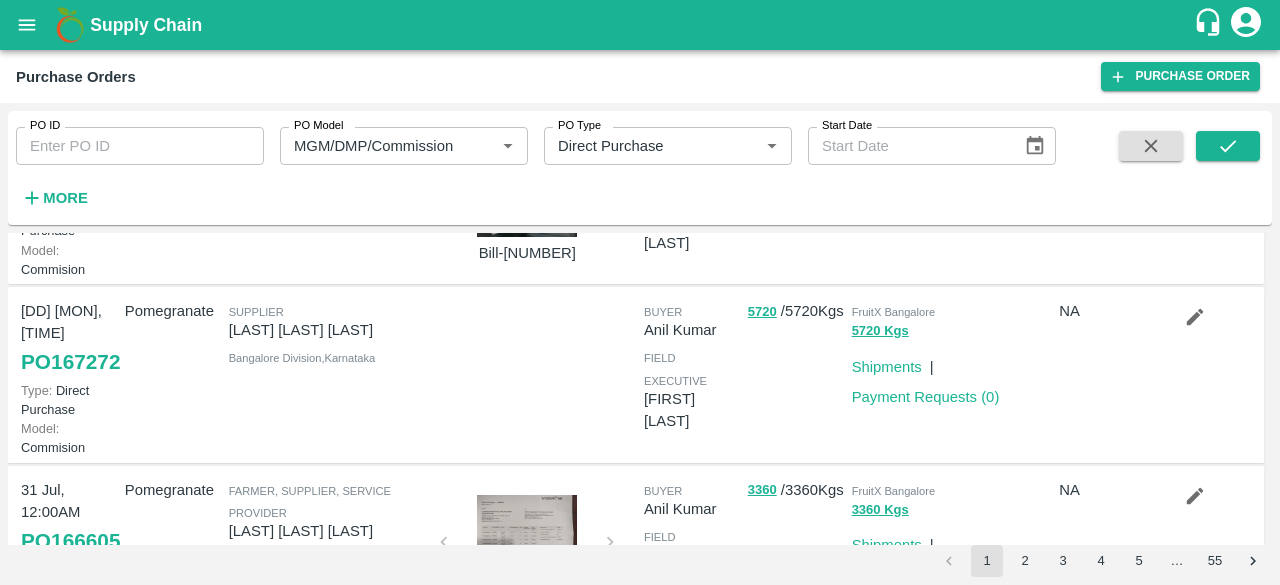 scroll, scrollTop: 364, scrollLeft: 0, axis: vertical 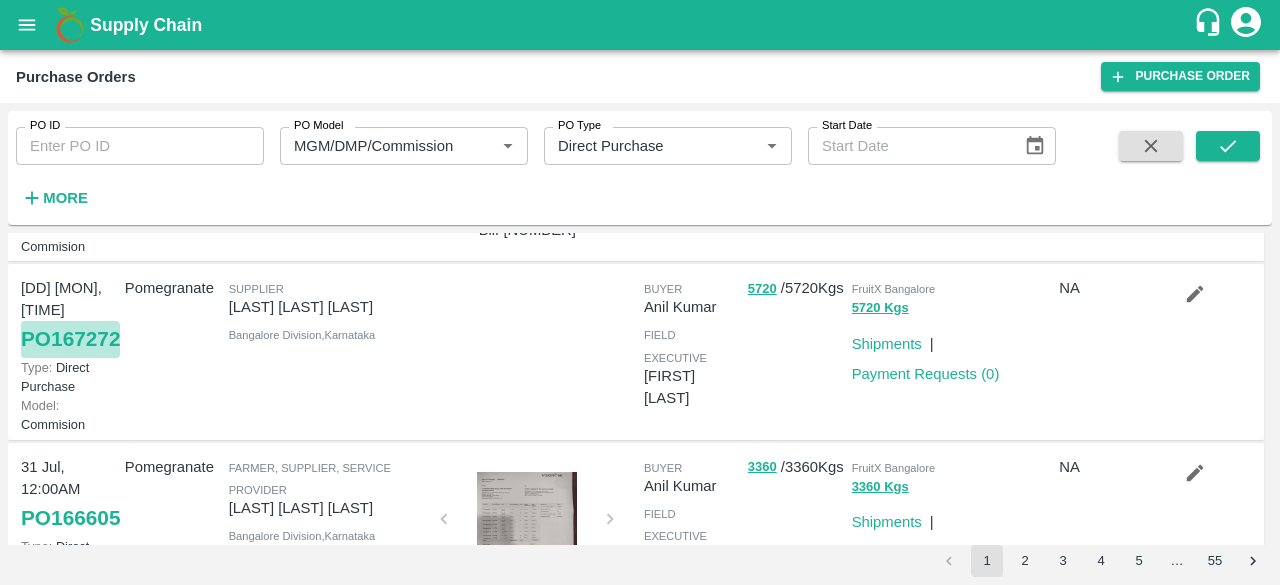 click on "PO  [NUMBER]" at bounding box center [70, 339] 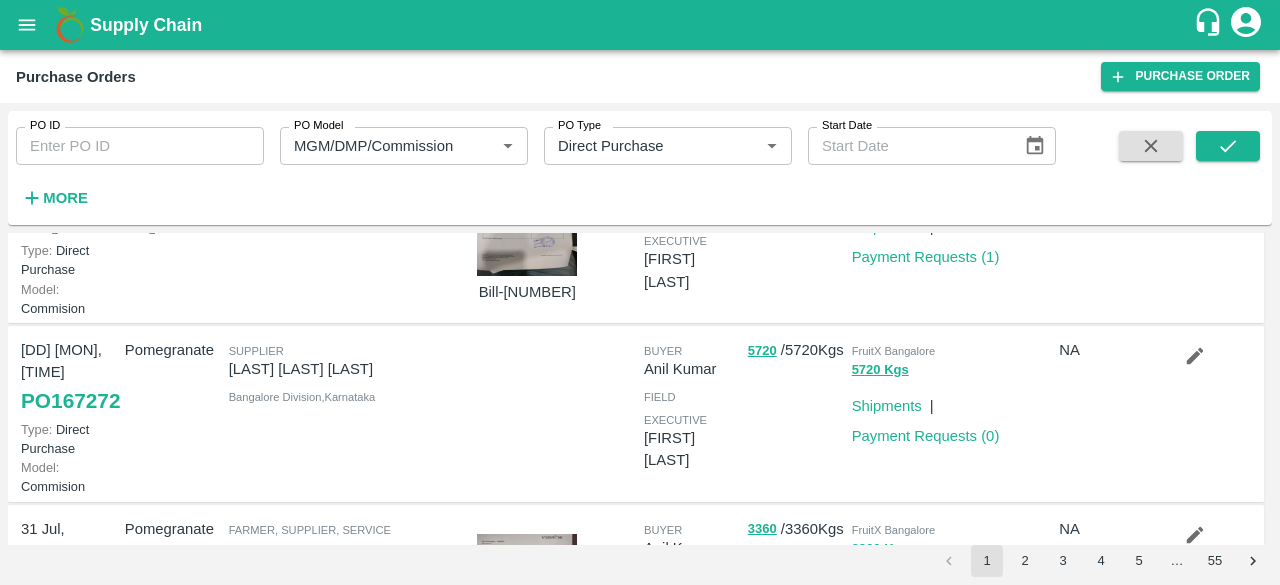 scroll, scrollTop: 297, scrollLeft: 0, axis: vertical 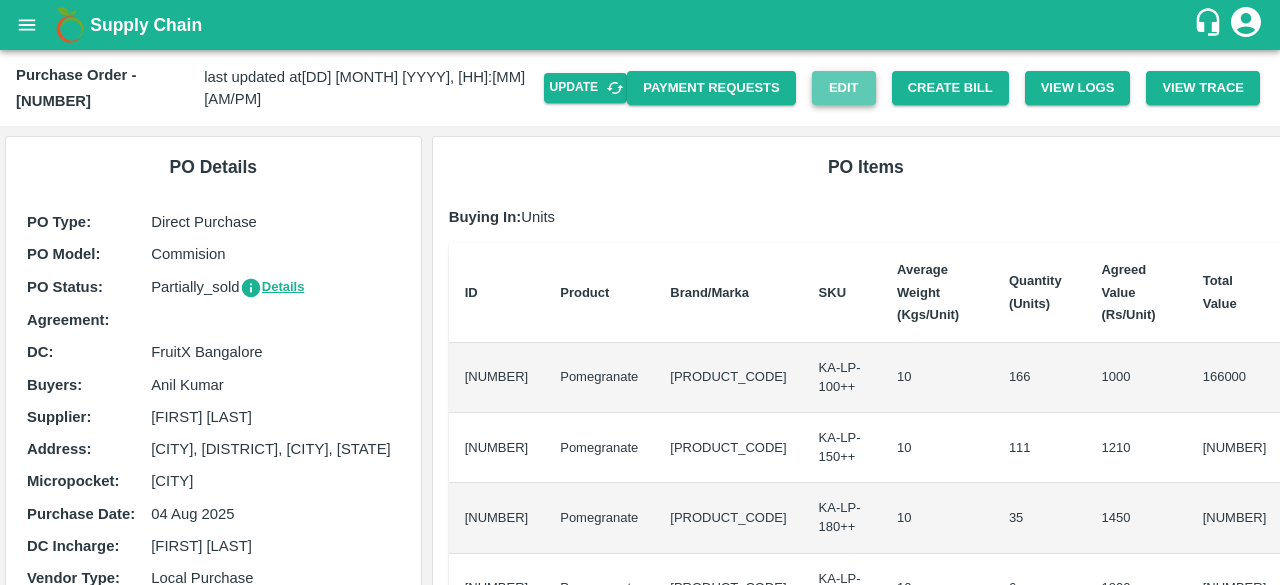 click on "Edit" at bounding box center (844, 88) 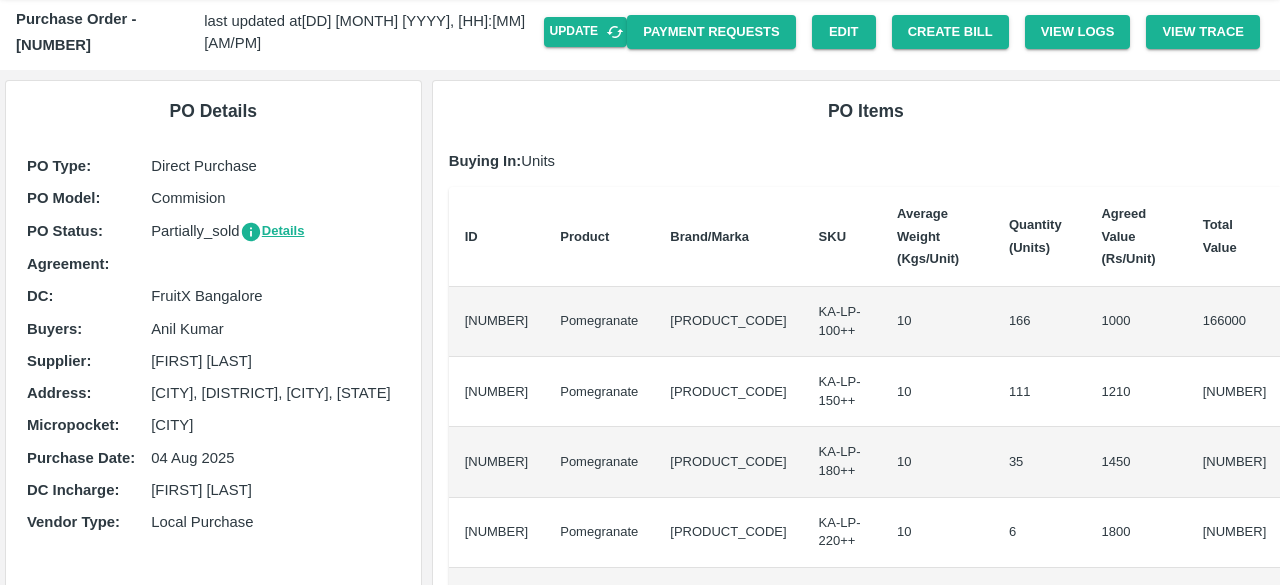 scroll, scrollTop: 0, scrollLeft: 0, axis: both 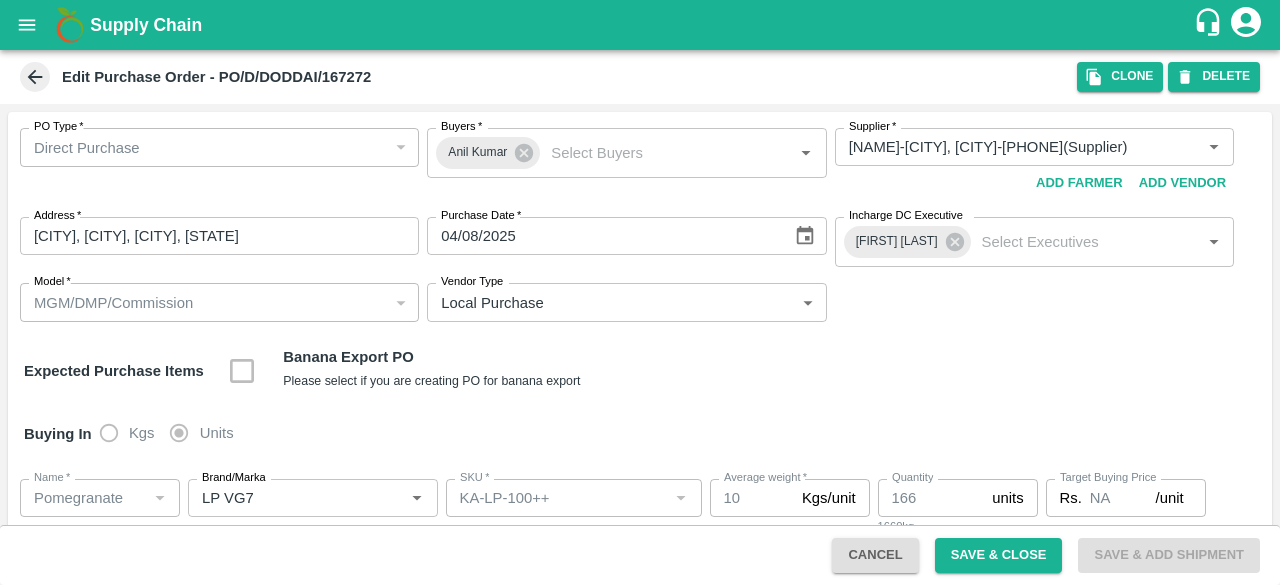 type on "DODDAIAH RANGANATHA-Hiriyur, Chitradurga-8095633395(Supplier)" 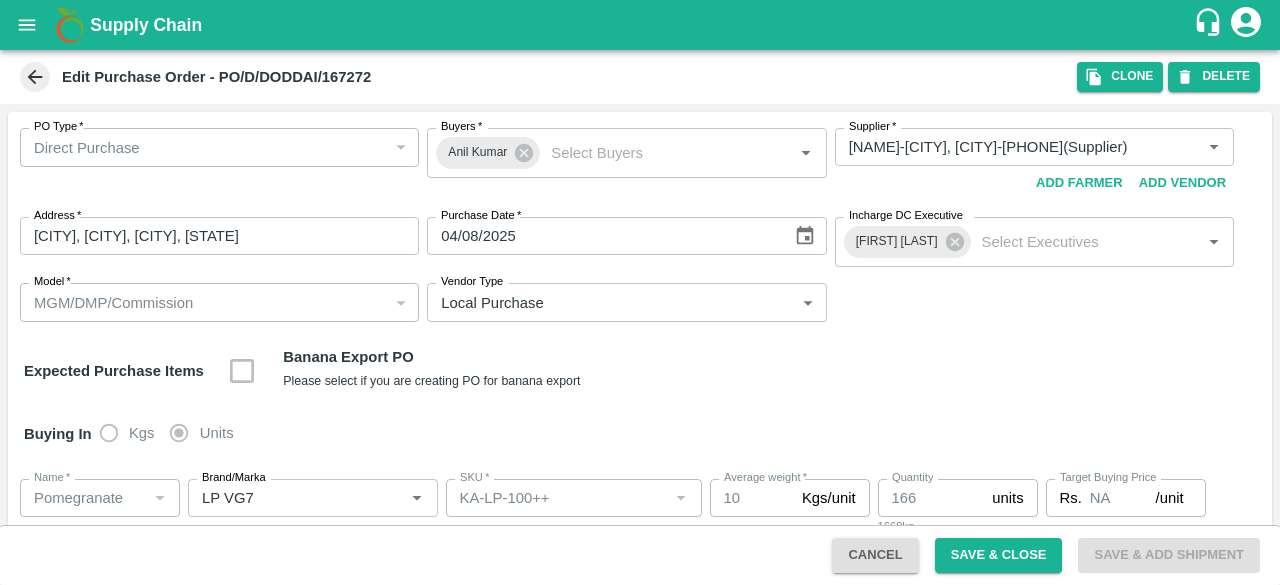 type on "Pomegranate" 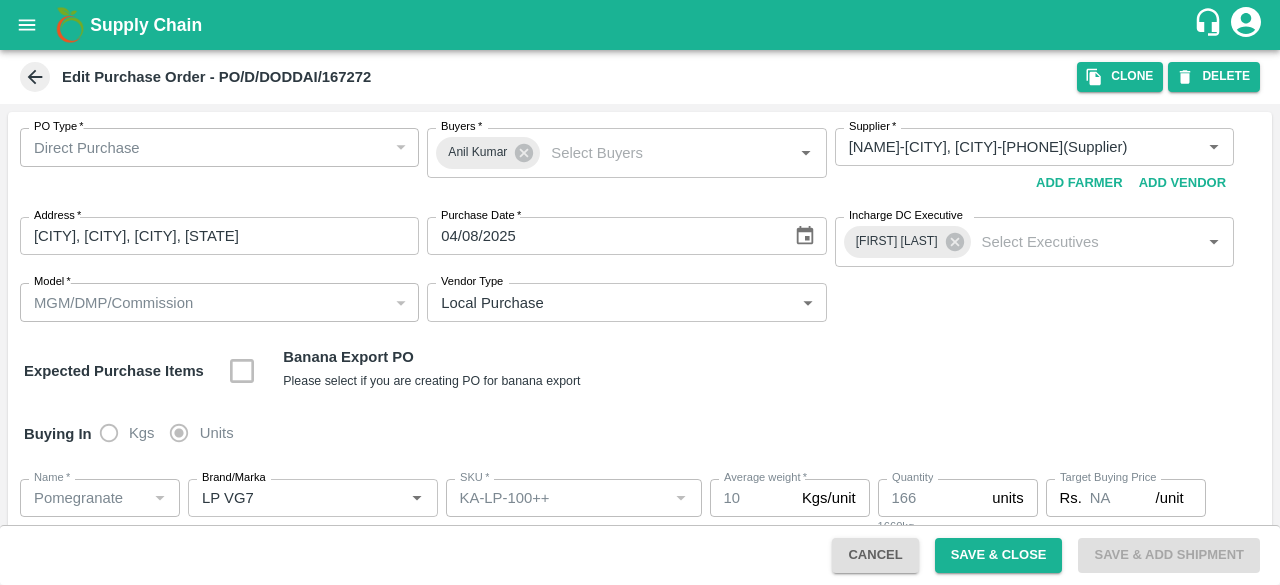 type on "NA" 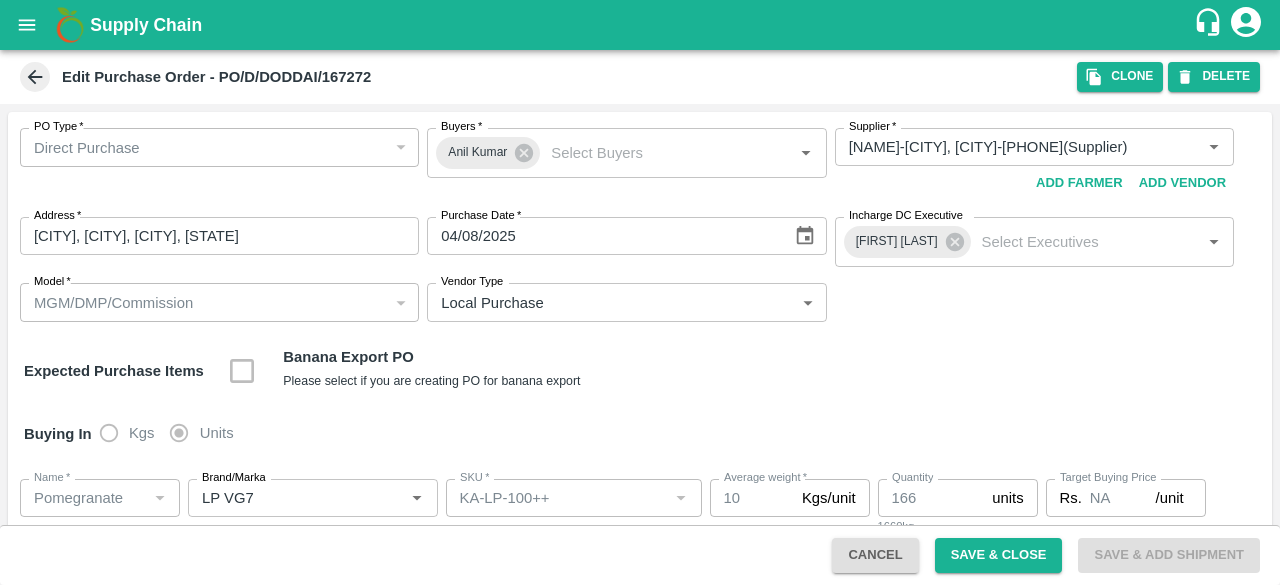 type on "Pomegranate" 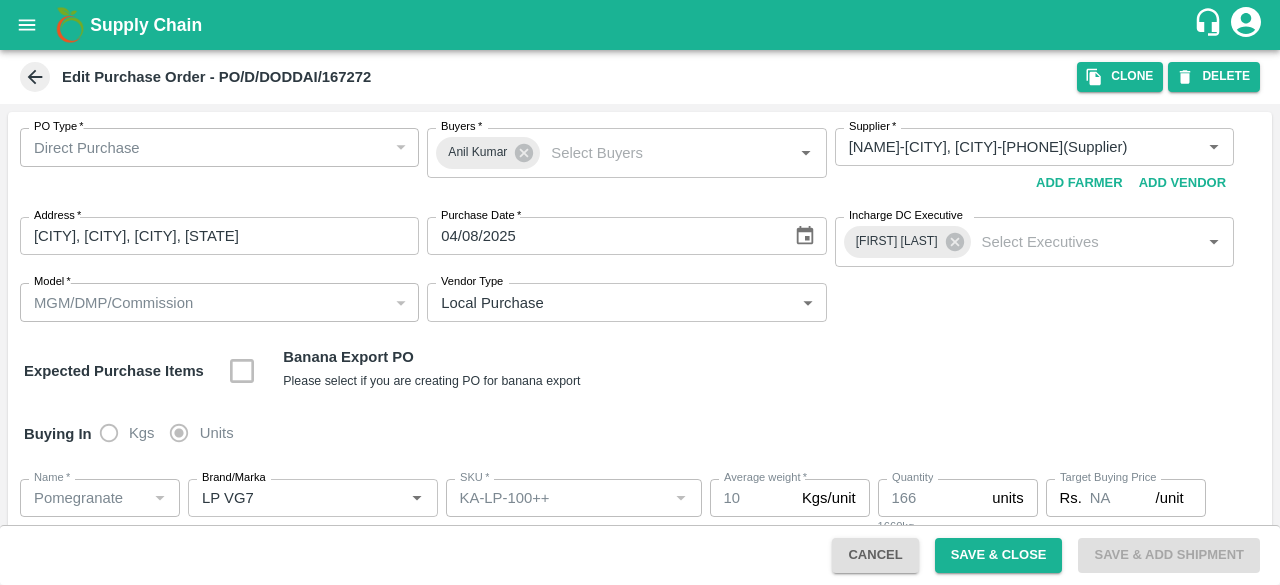 type on "KA-Loose A" 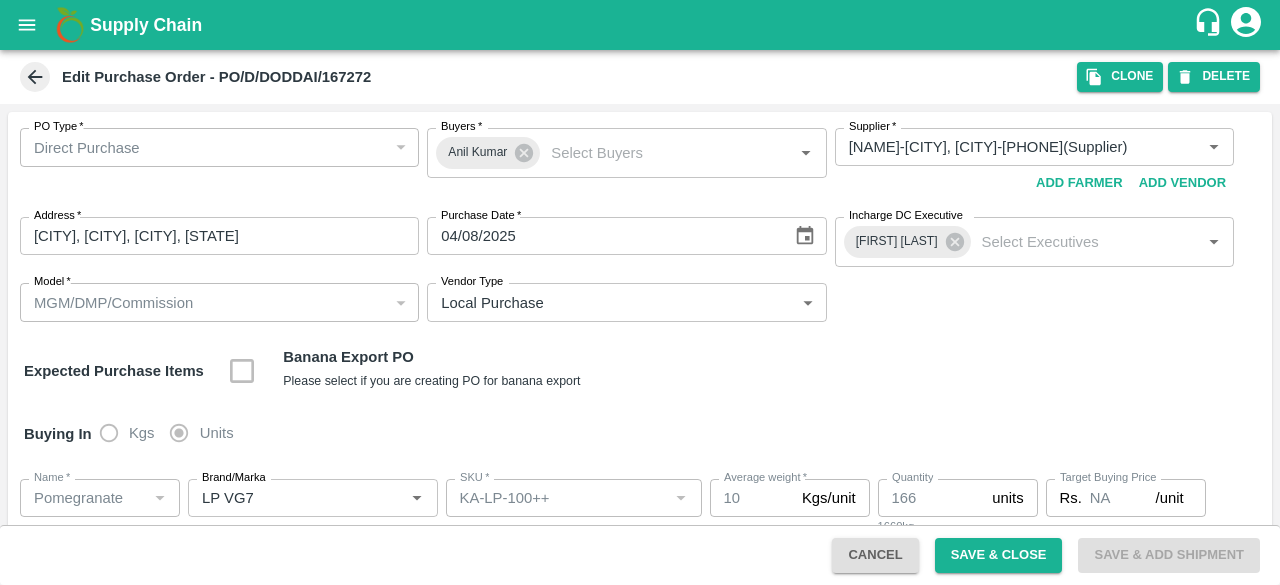 type on "NA" 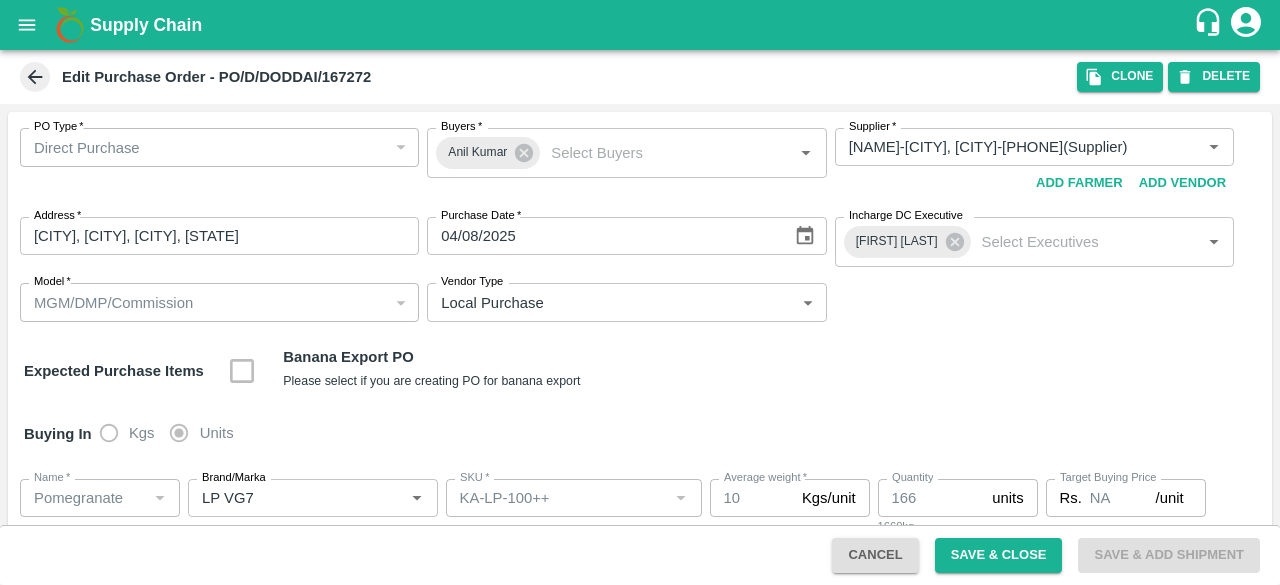 type on "Pomegranate" 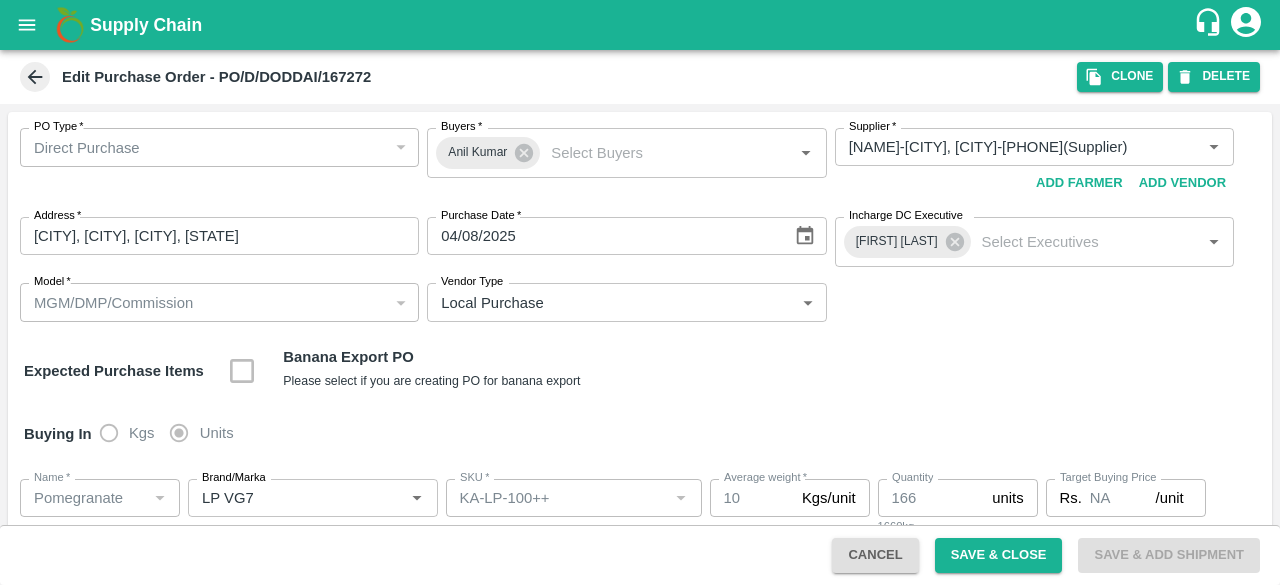 type on "LP VG7" 